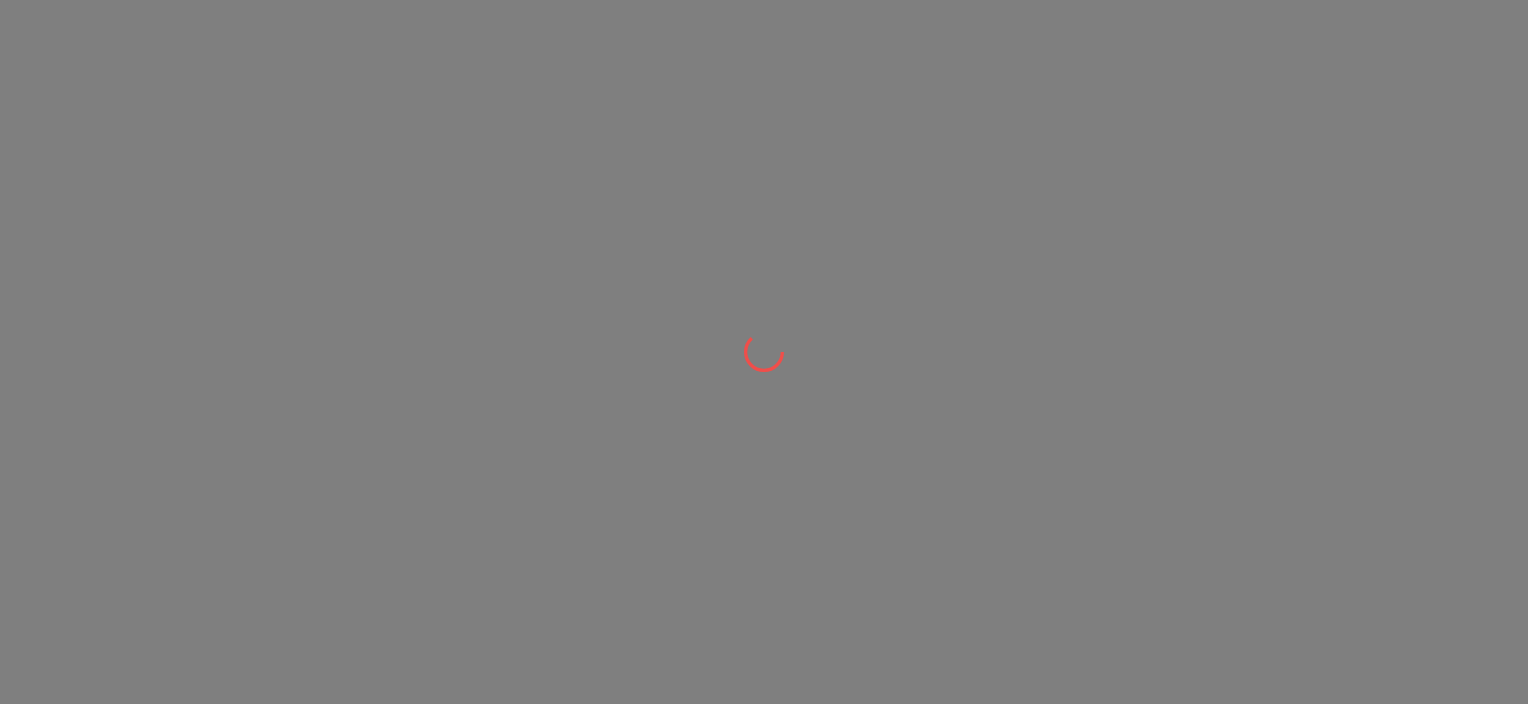 scroll, scrollTop: 0, scrollLeft: 0, axis: both 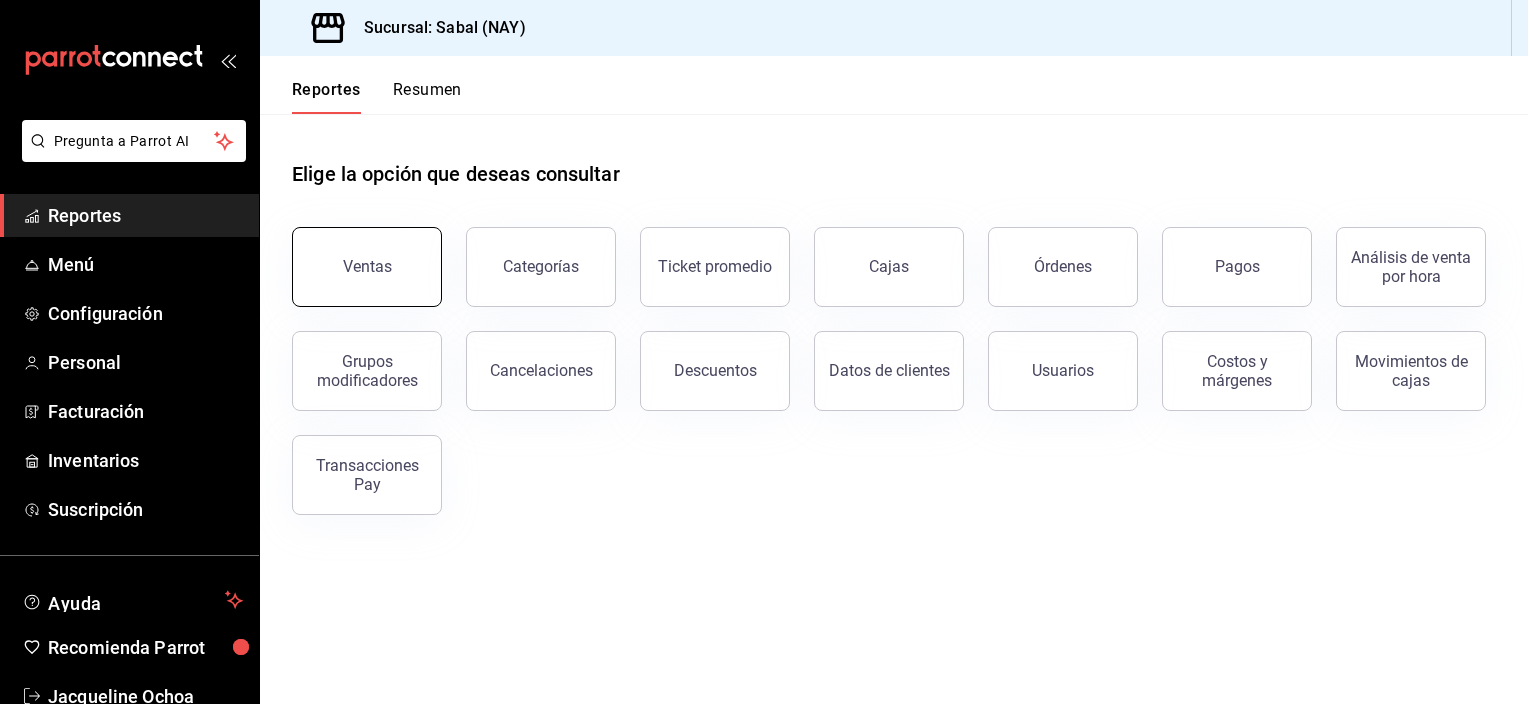 click on "Ventas" at bounding box center [367, 266] 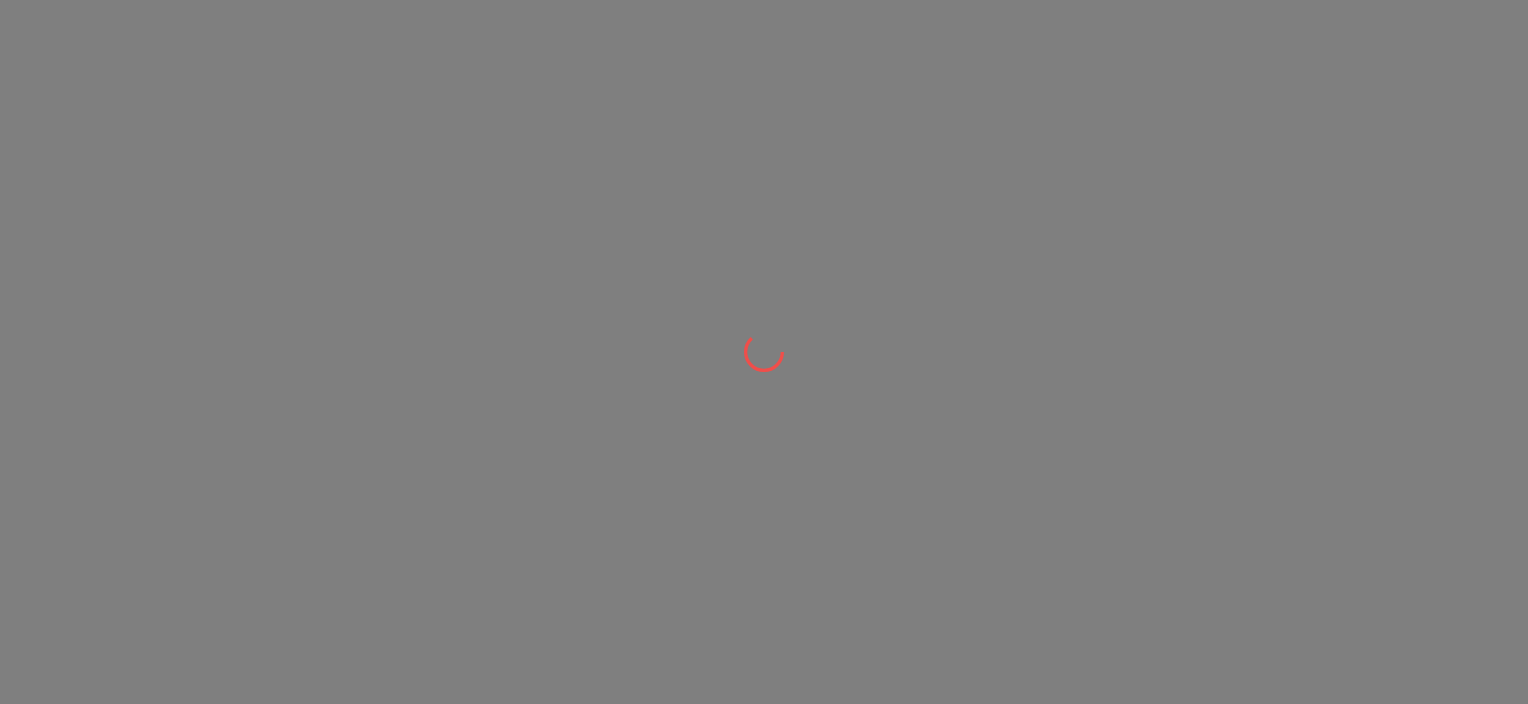 scroll, scrollTop: 0, scrollLeft: 0, axis: both 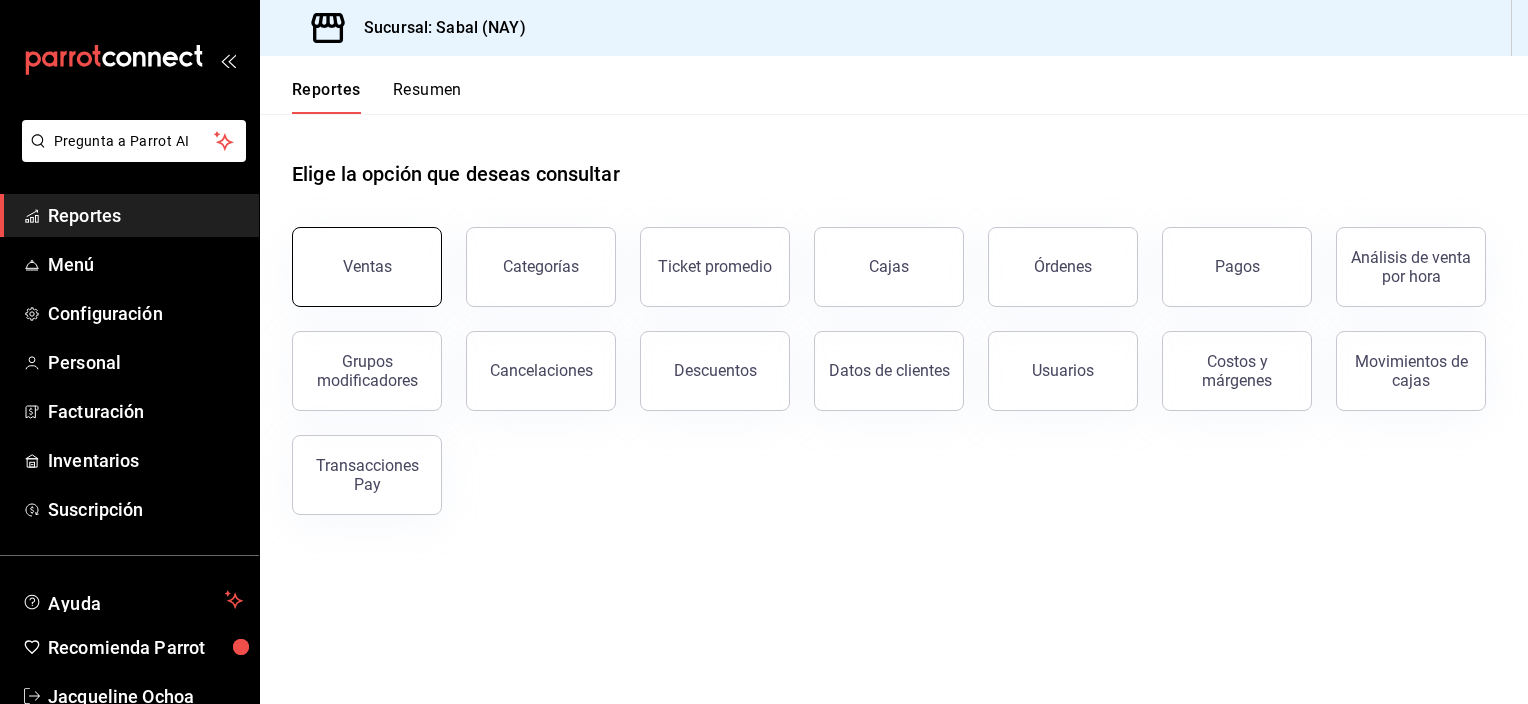 click on "Ventas" at bounding box center (367, 266) 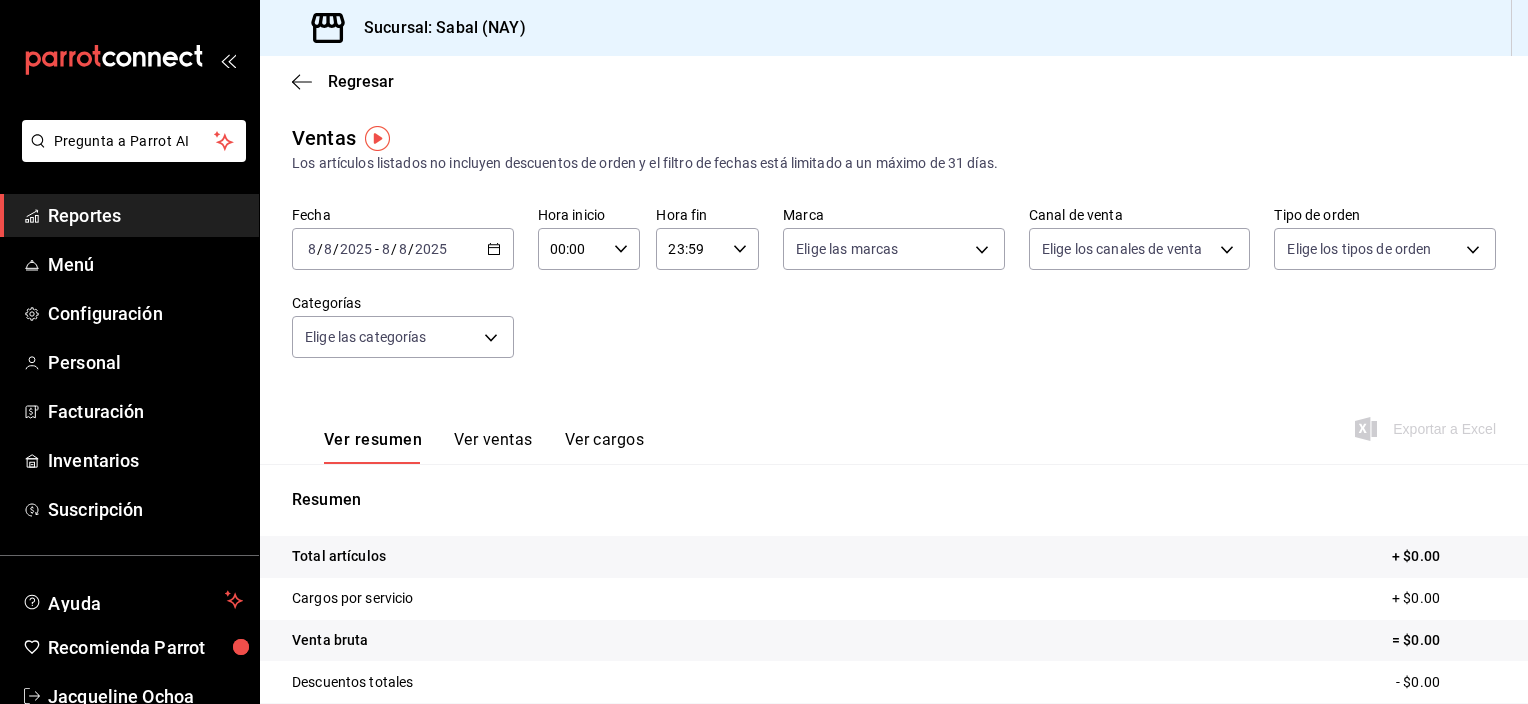 click 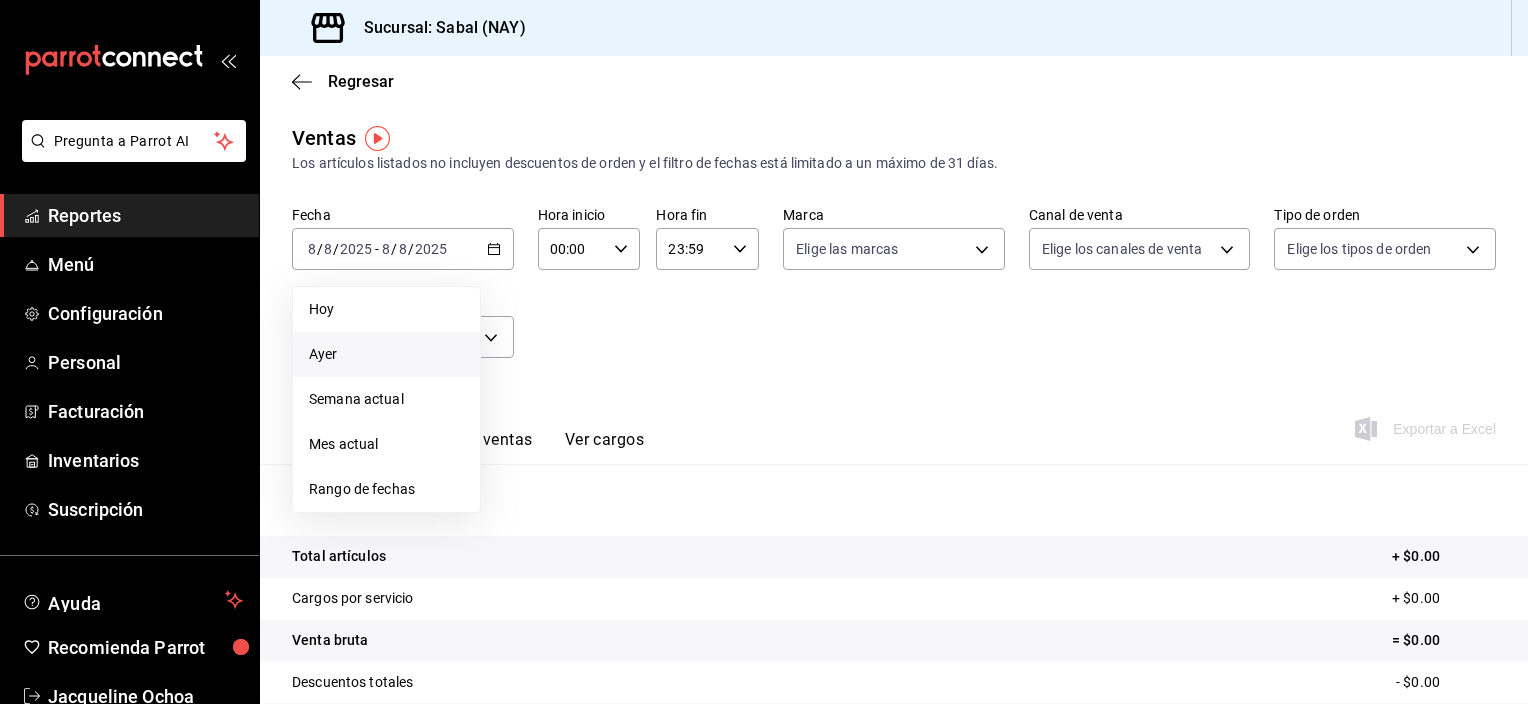 click on "Ayer" at bounding box center (386, 354) 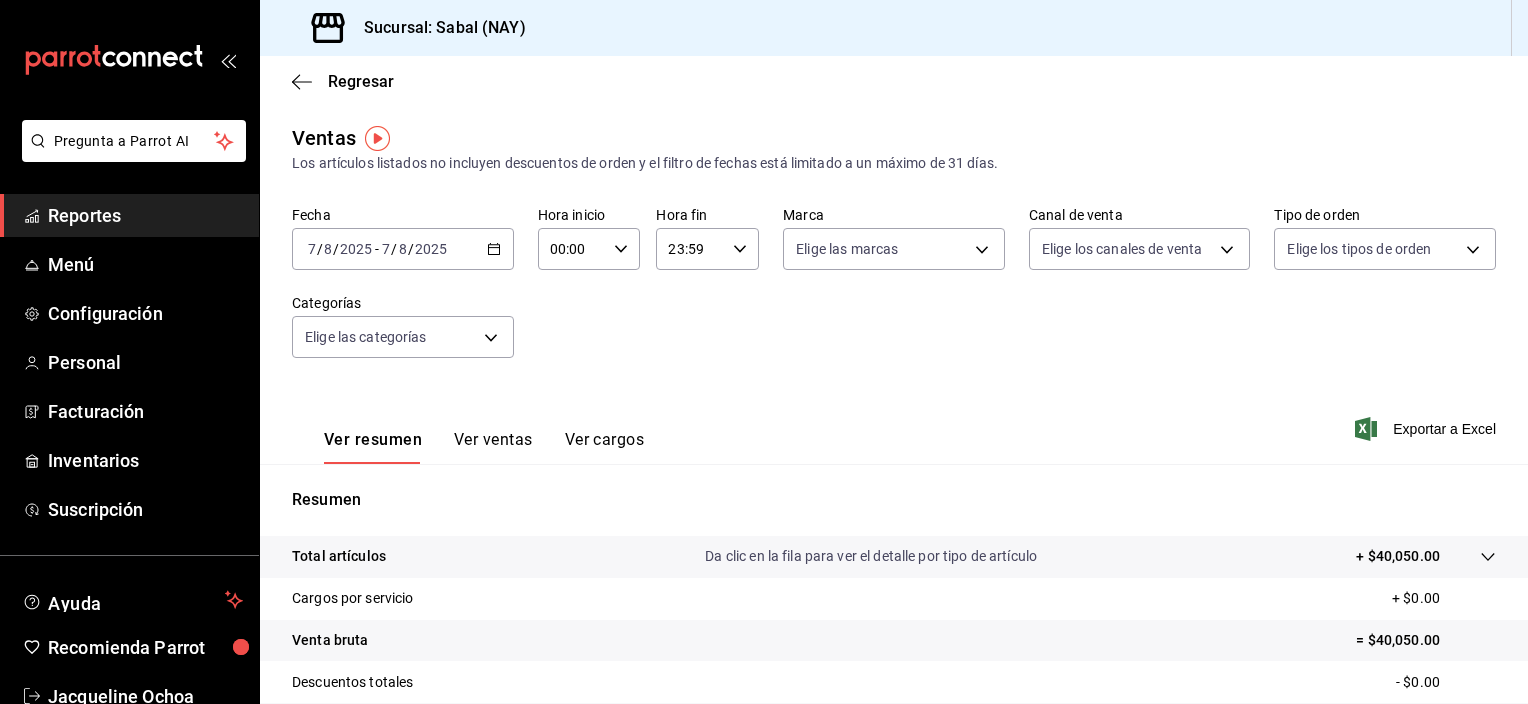 click on "Total artículos Da clic en la fila para ver el detalle por tipo de artículo + $40,050.00" at bounding box center [866, 556] 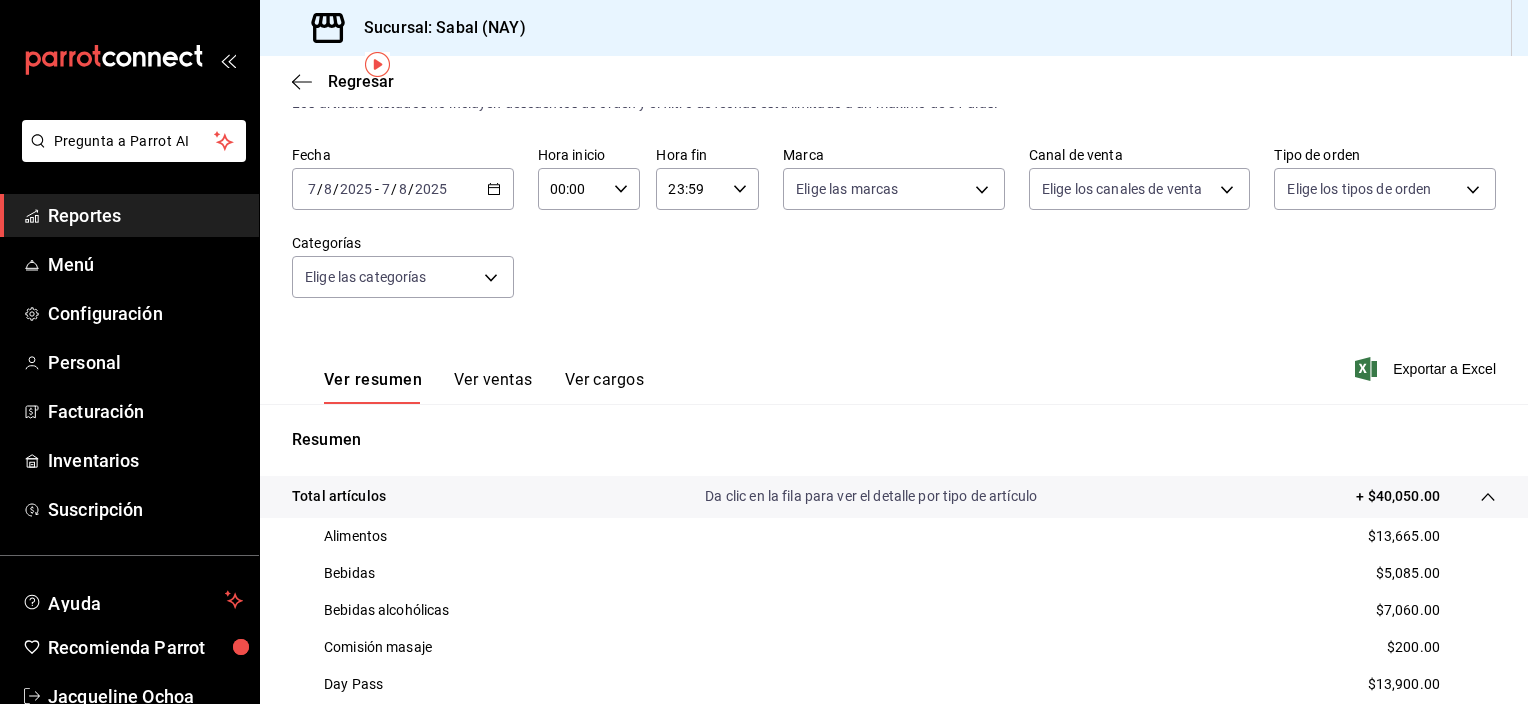 scroll, scrollTop: 160, scrollLeft: 0, axis: vertical 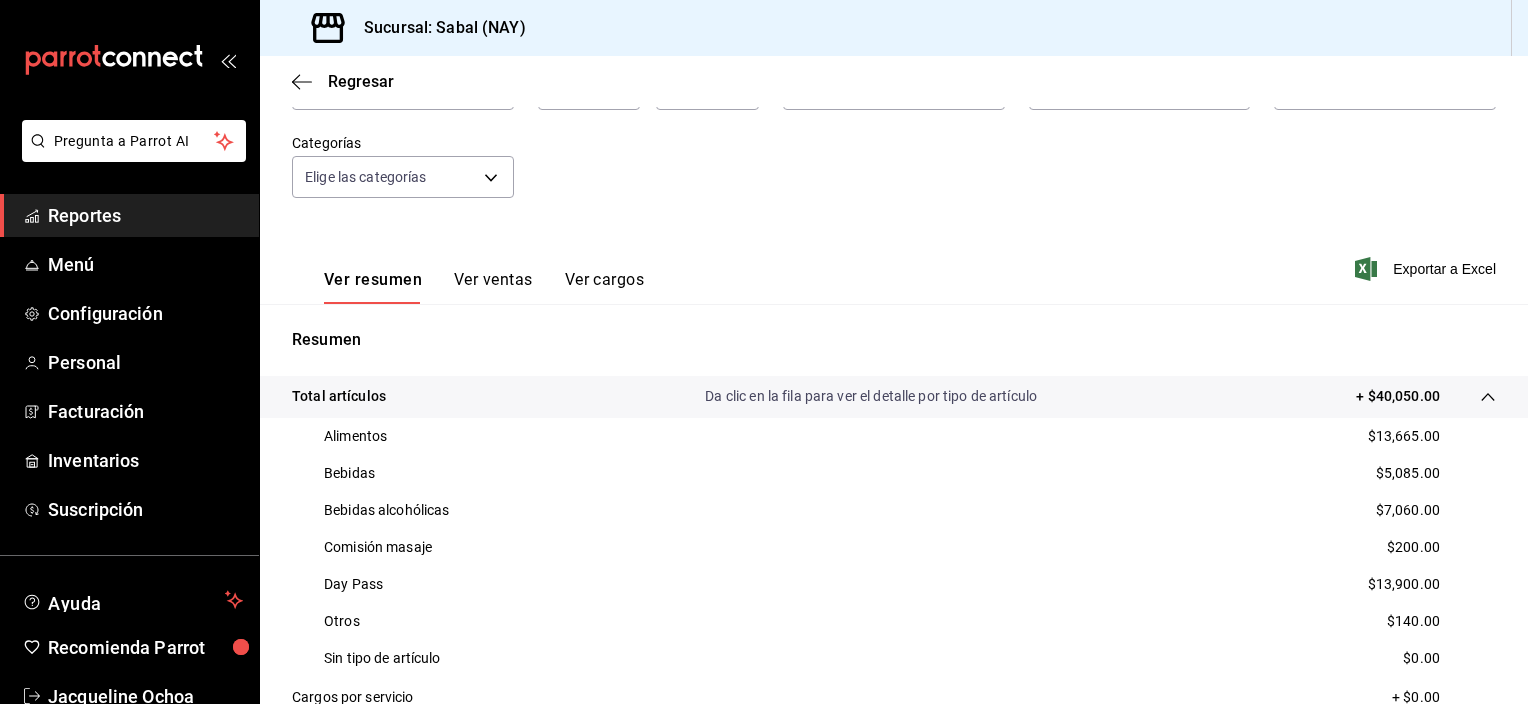 click on "Ver ventas" at bounding box center (493, 287) 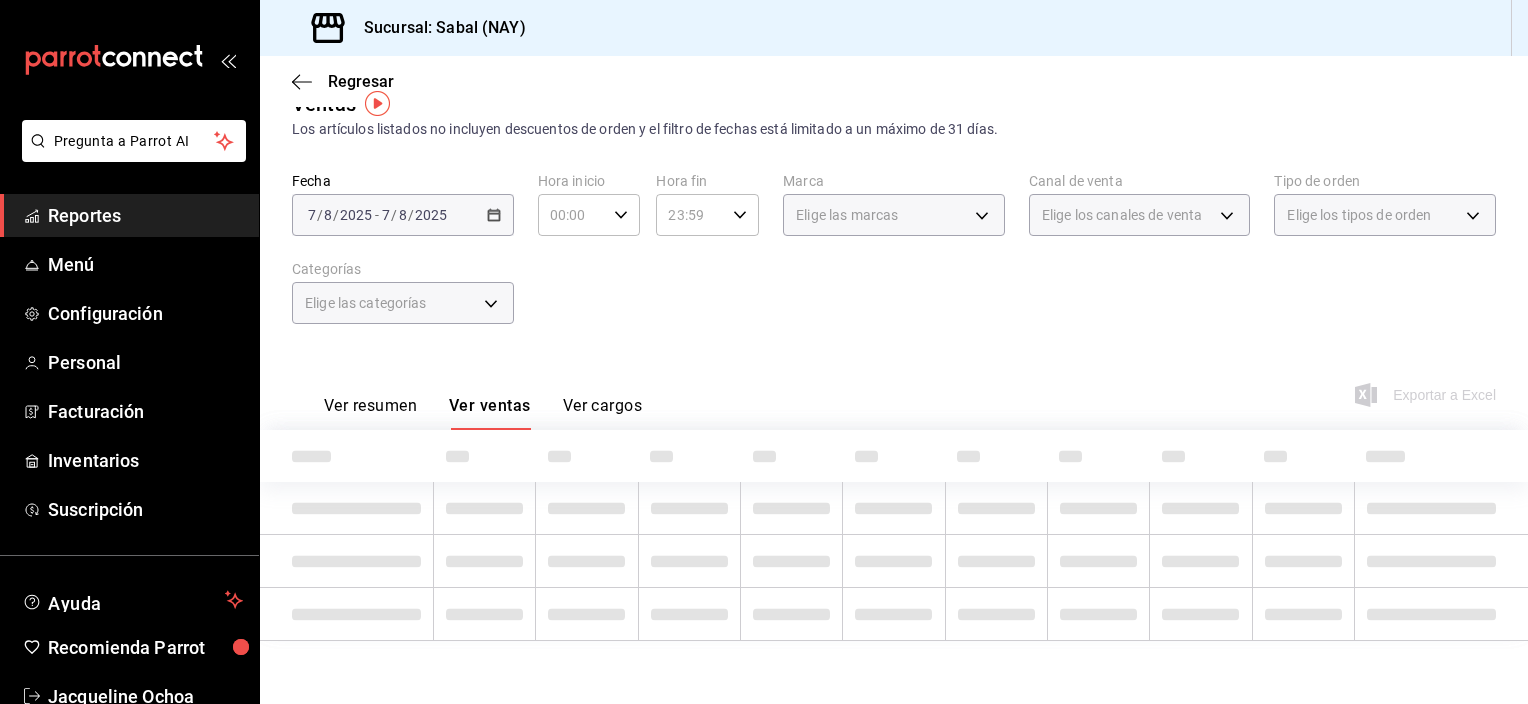 scroll, scrollTop: 160, scrollLeft: 0, axis: vertical 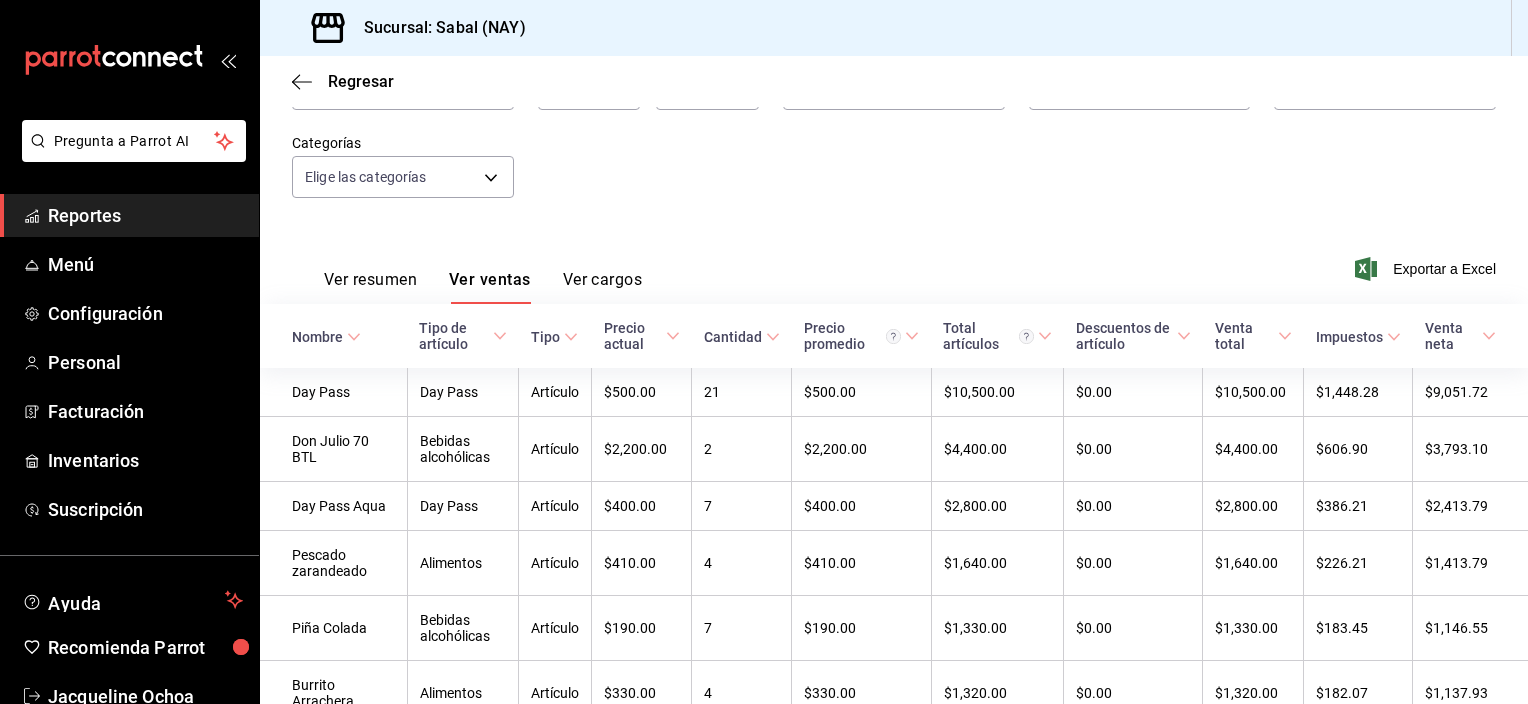 click on "Nombre" at bounding box center [317, 337] 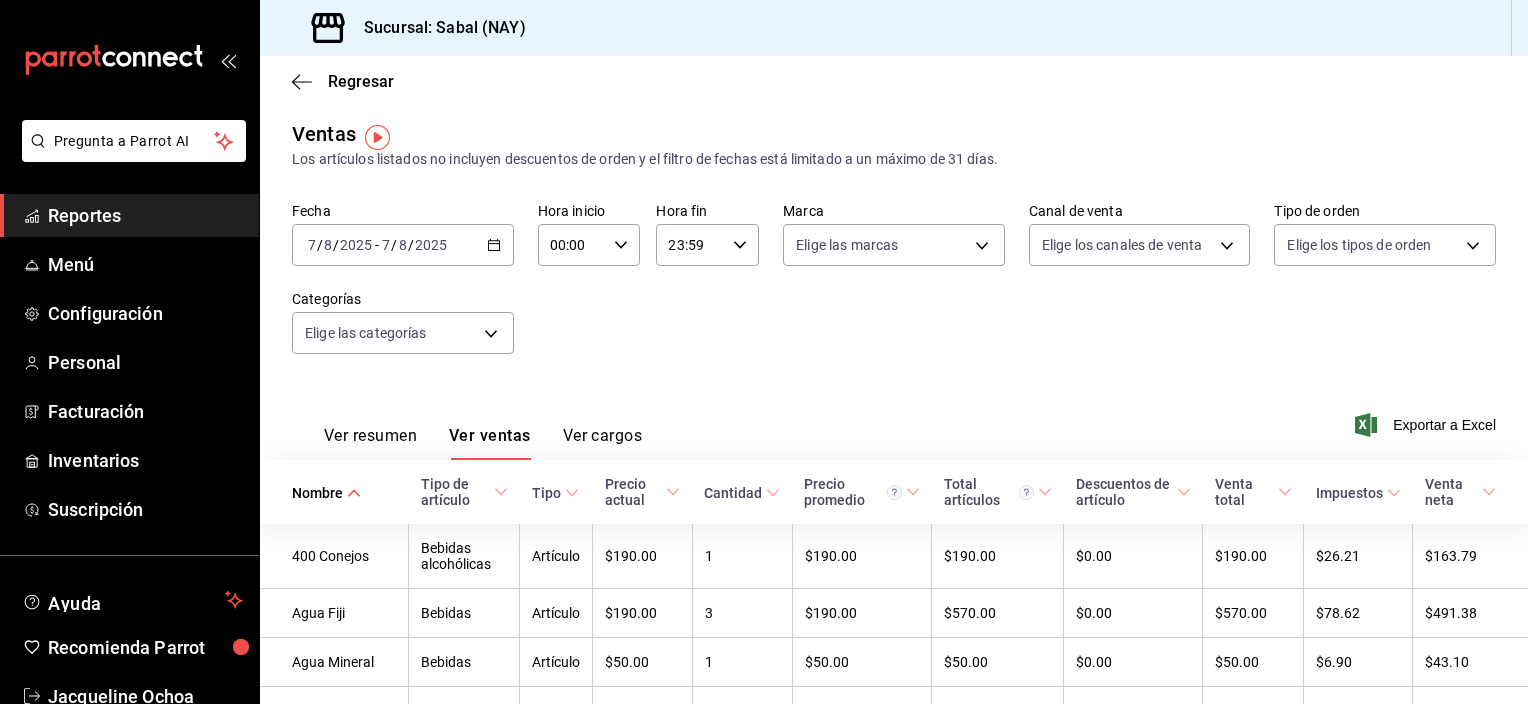 scroll, scrollTop: 0, scrollLeft: 0, axis: both 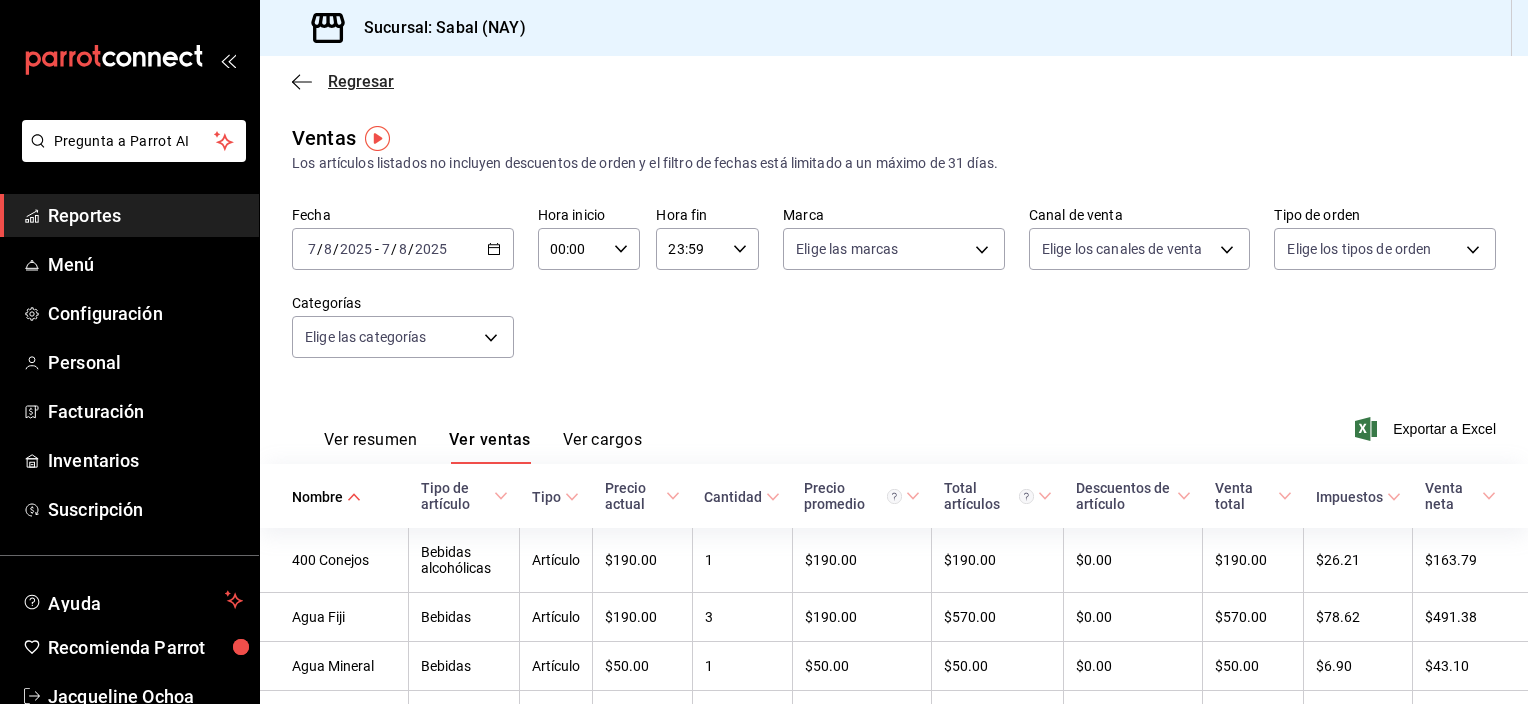 click 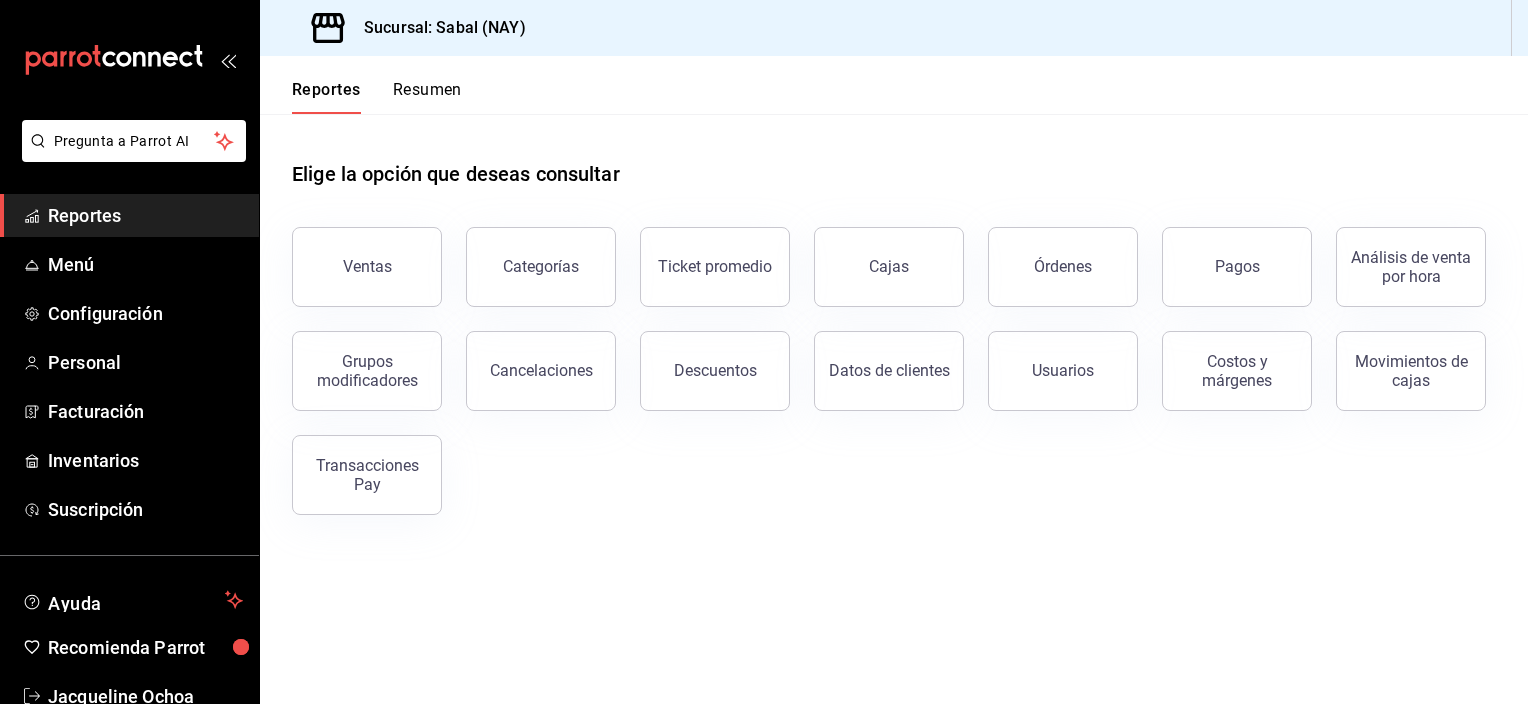 click on "Órdenes" at bounding box center (1051, 255) 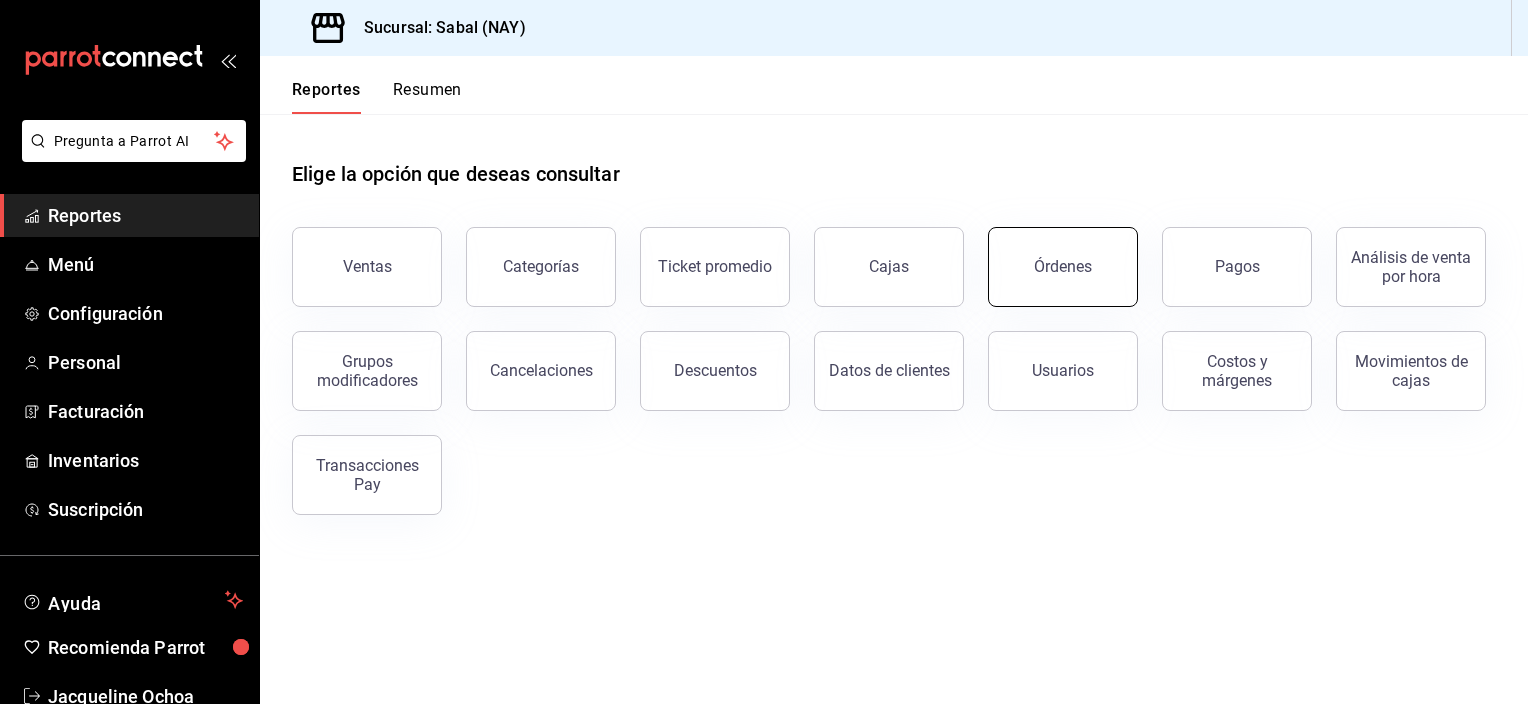 click on "Órdenes" at bounding box center [1063, 266] 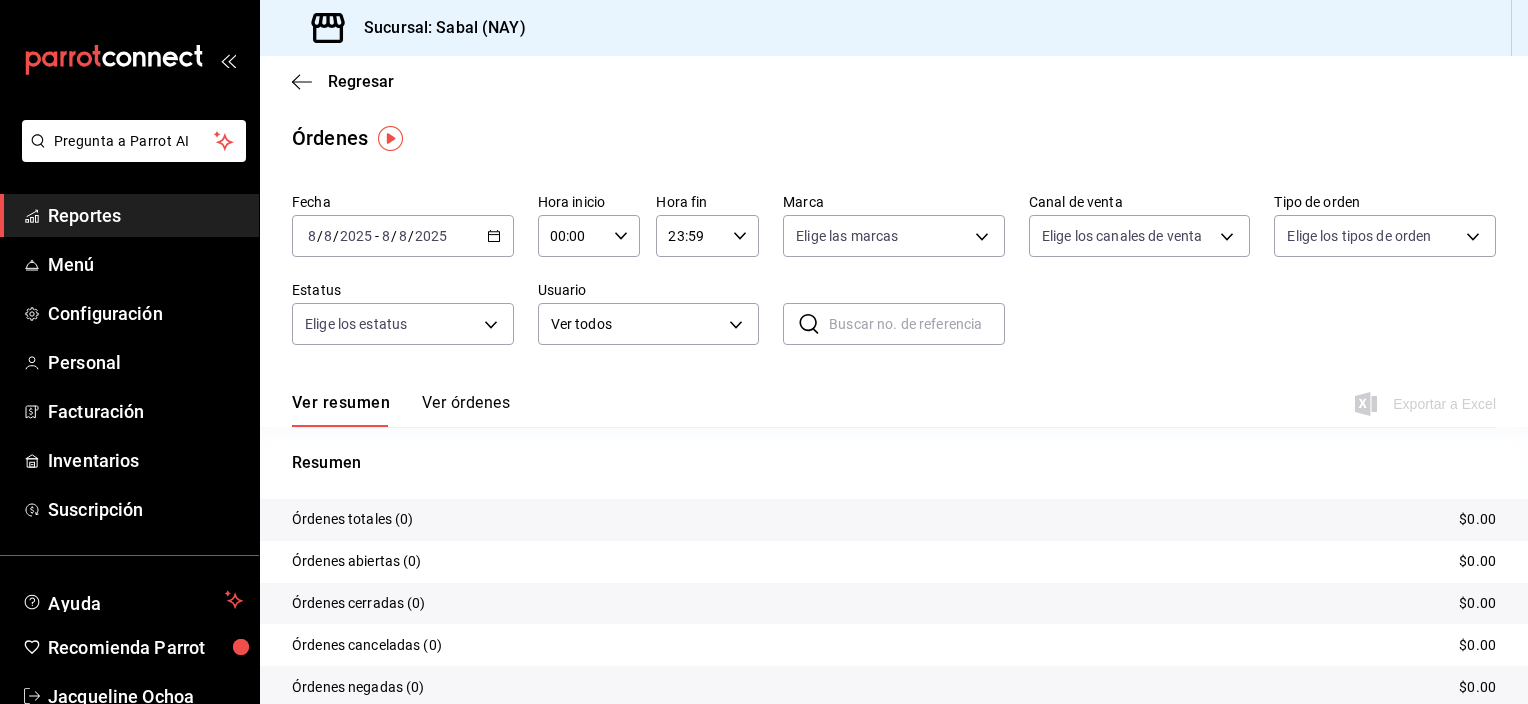 click 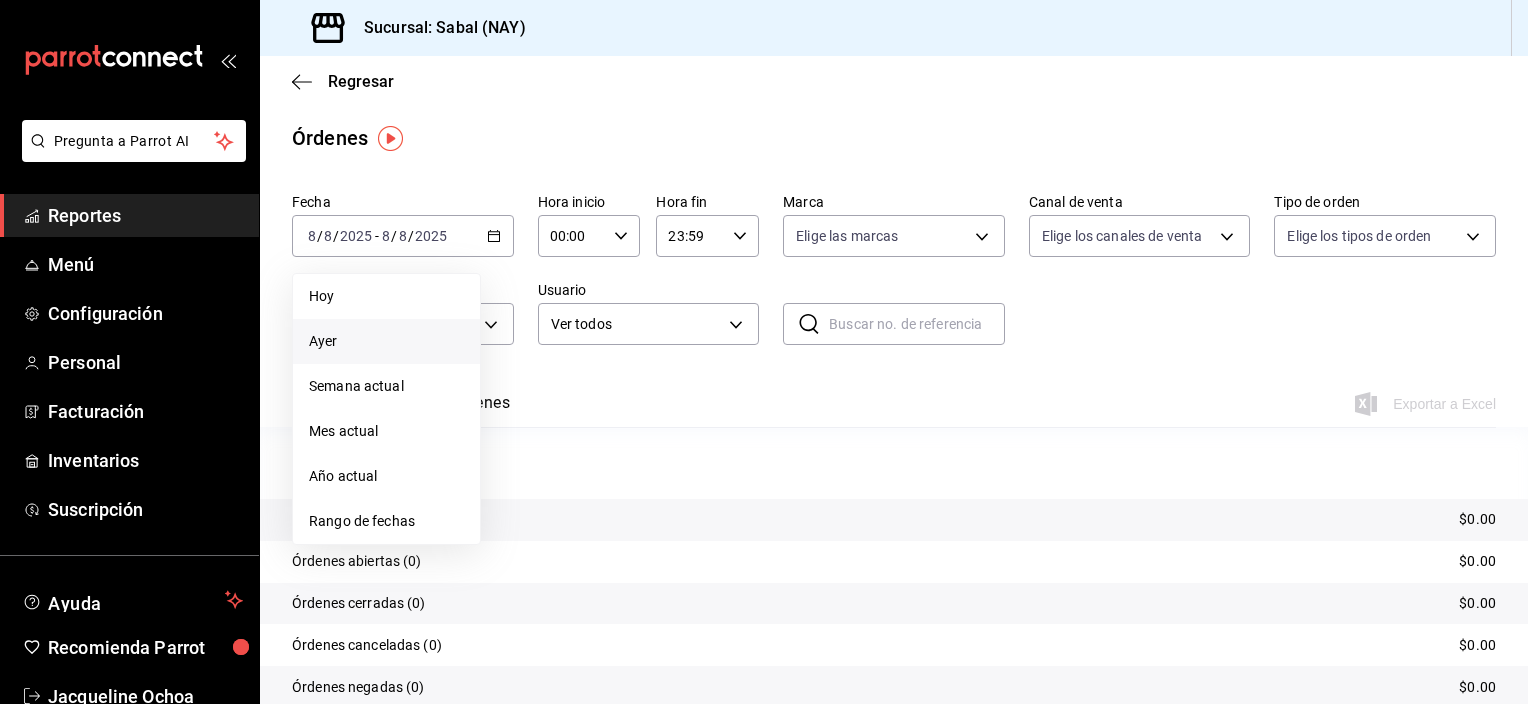 click on "Ayer" at bounding box center [386, 341] 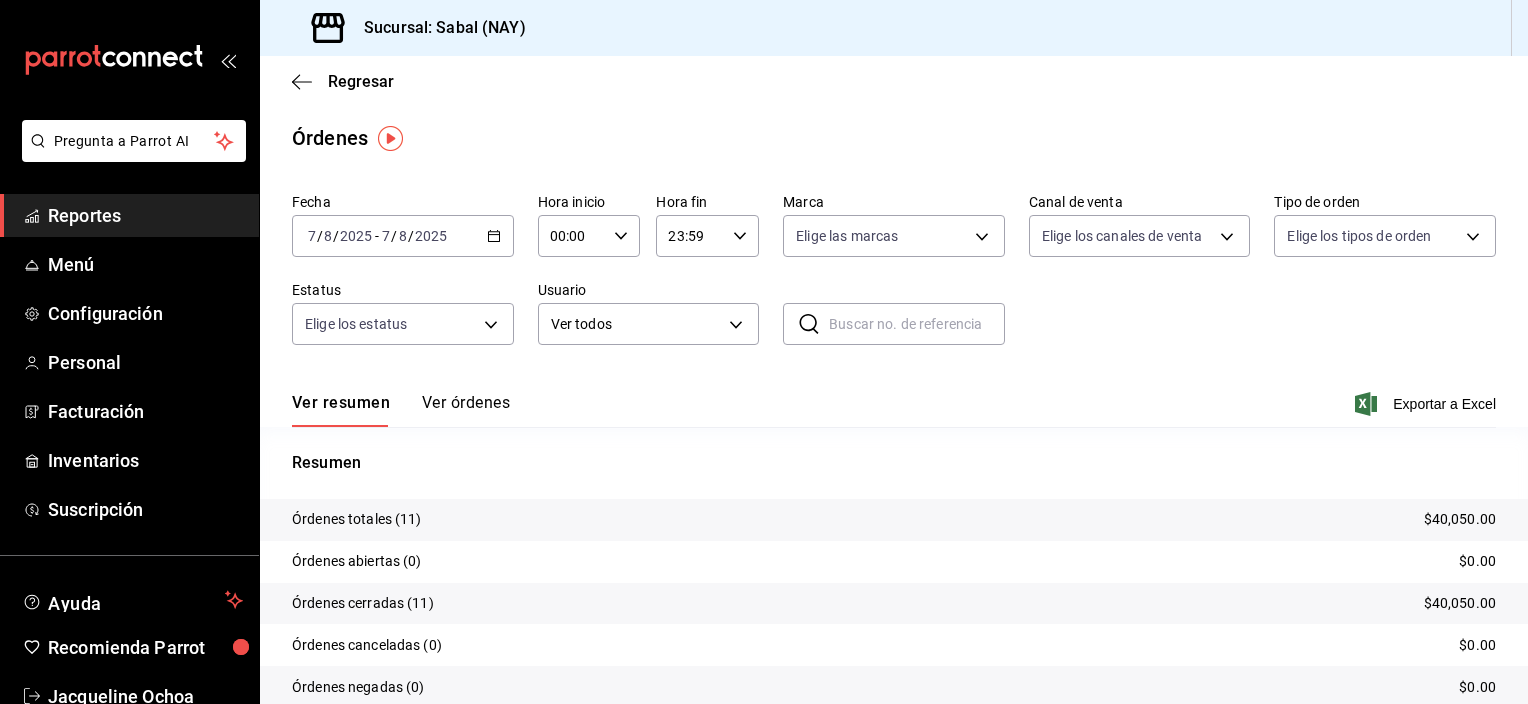 drag, startPoint x: 470, startPoint y: 393, endPoint x: 727, endPoint y: 405, distance: 257.28 